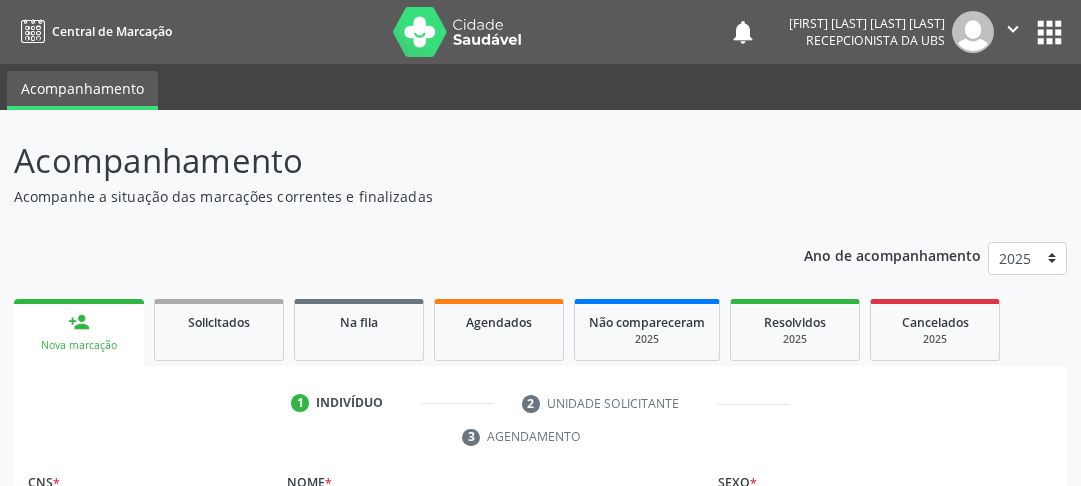 scroll, scrollTop: 275, scrollLeft: 0, axis: vertical 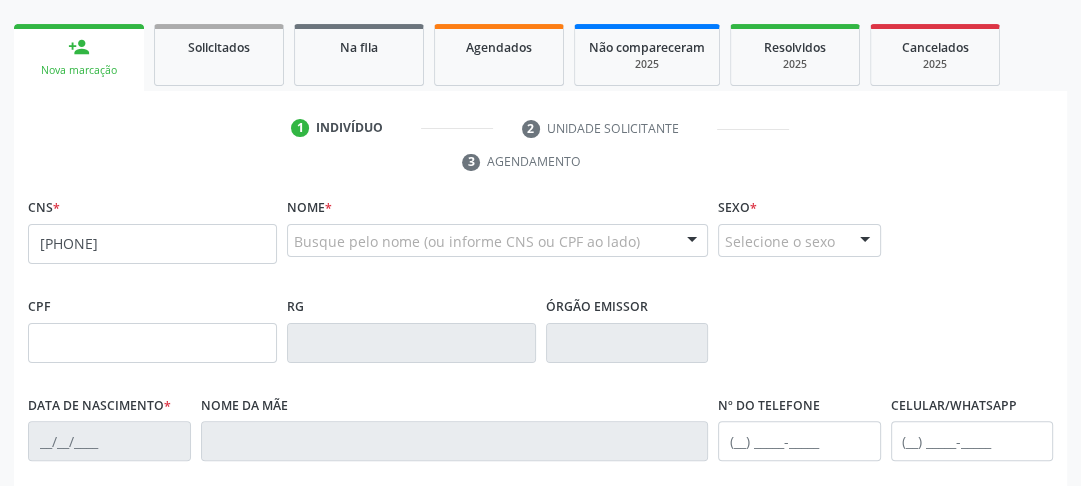 type on "[PHONE]" 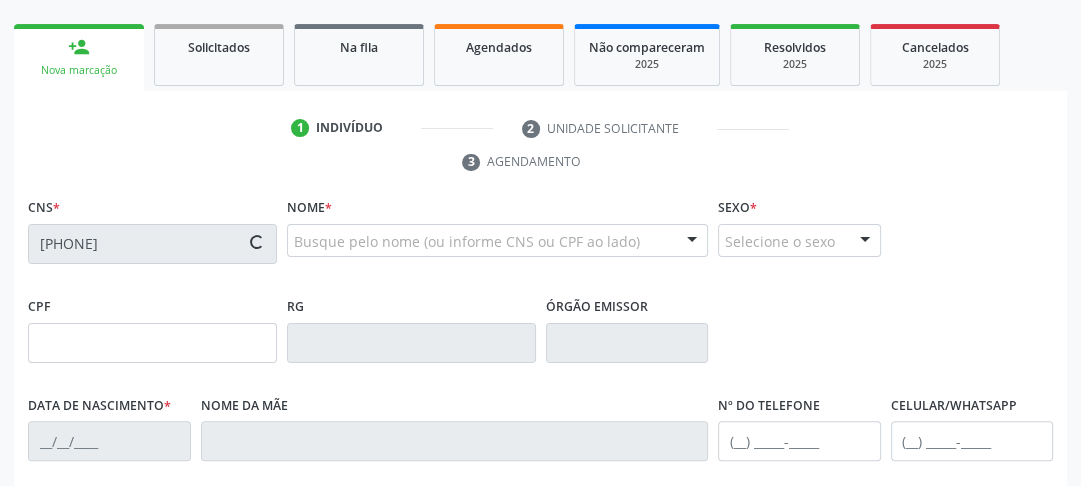 type on "[CPF]" 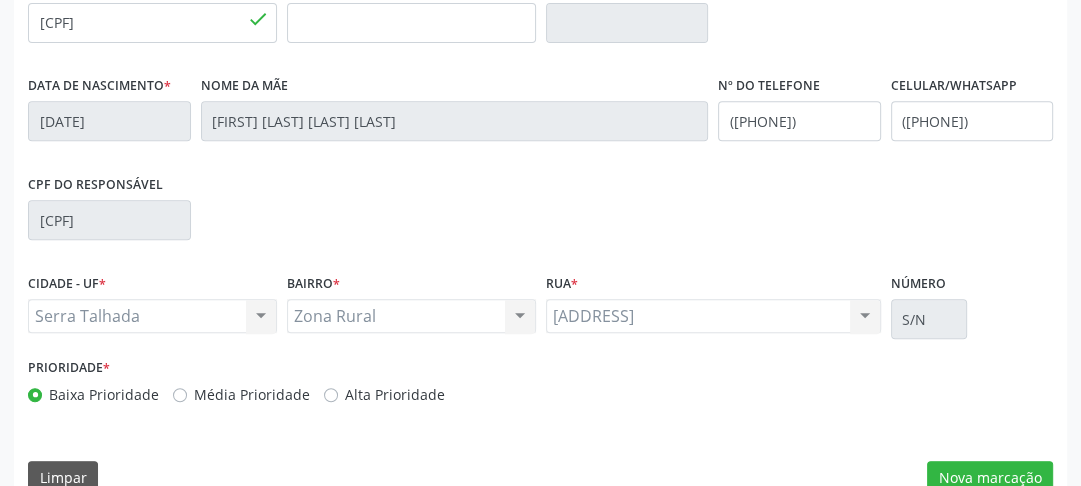 scroll, scrollTop: 631, scrollLeft: 0, axis: vertical 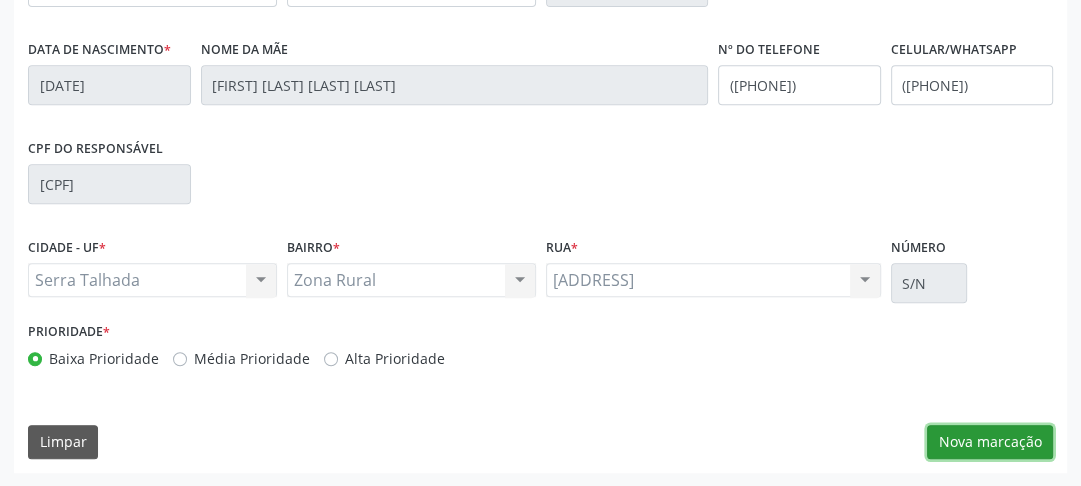 click on "Nova marcação" at bounding box center (990, 442) 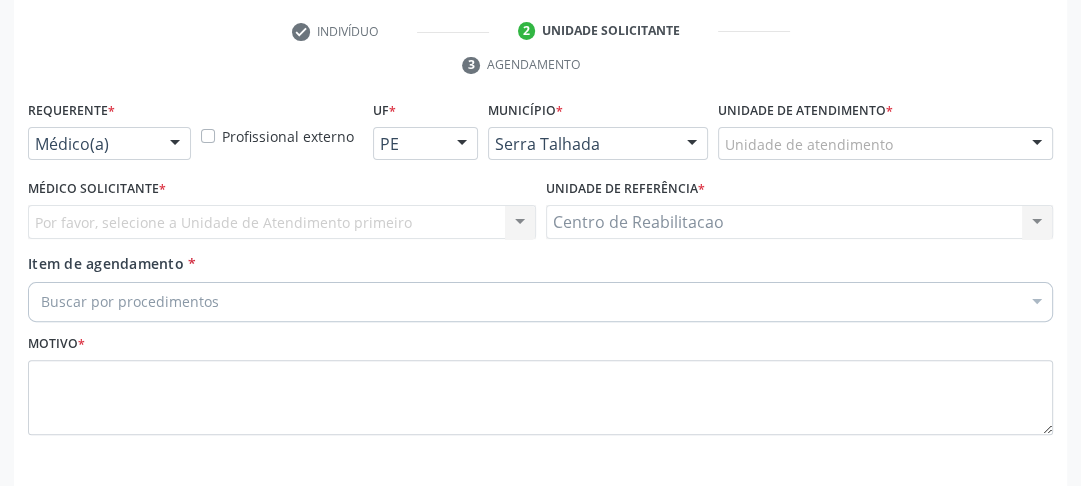 scroll, scrollTop: 292, scrollLeft: 0, axis: vertical 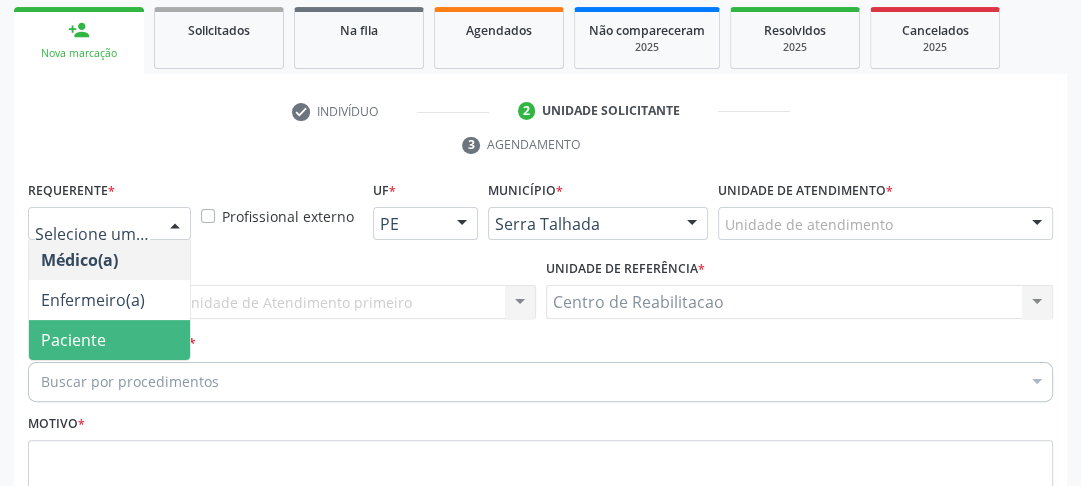 click on "Paciente" at bounding box center (109, 340) 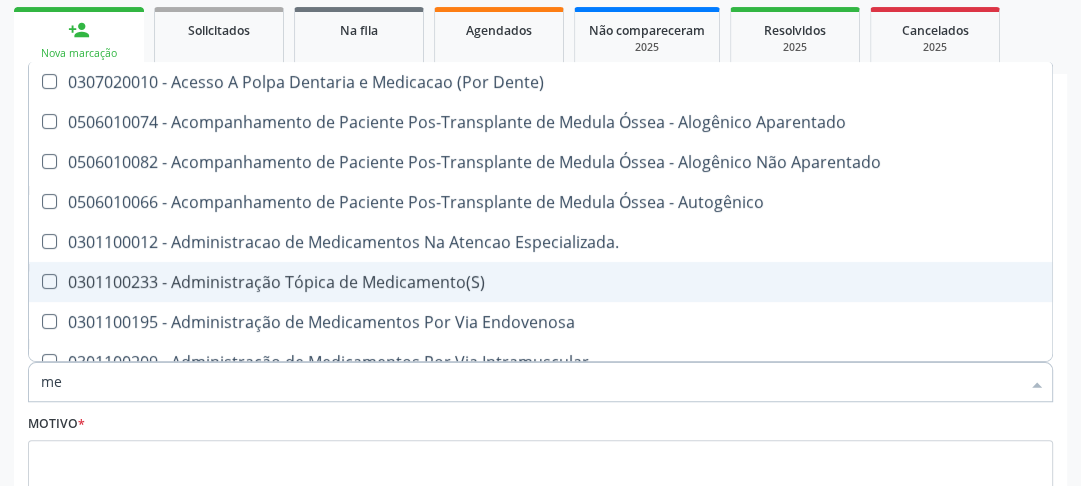 type on "m" 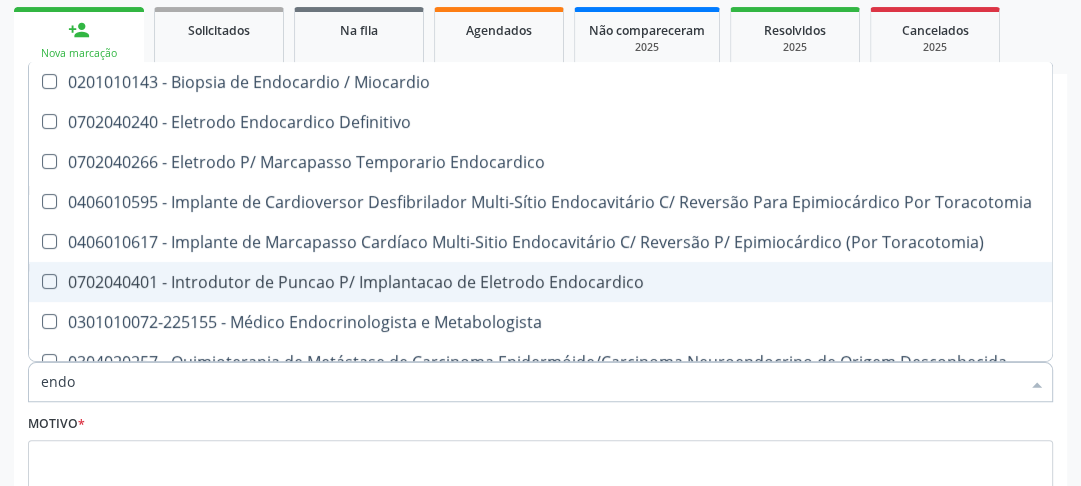 type on "endoc" 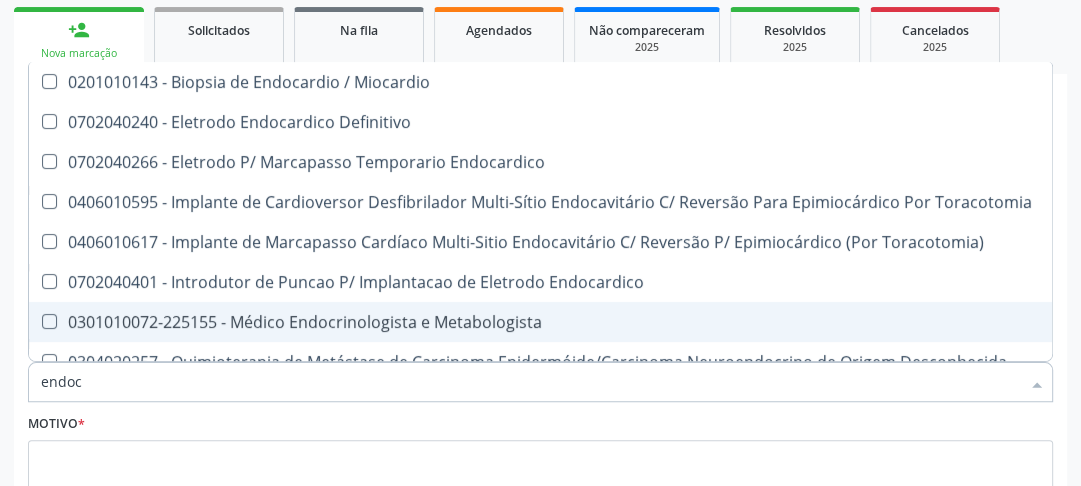 click at bounding box center [49, 321] 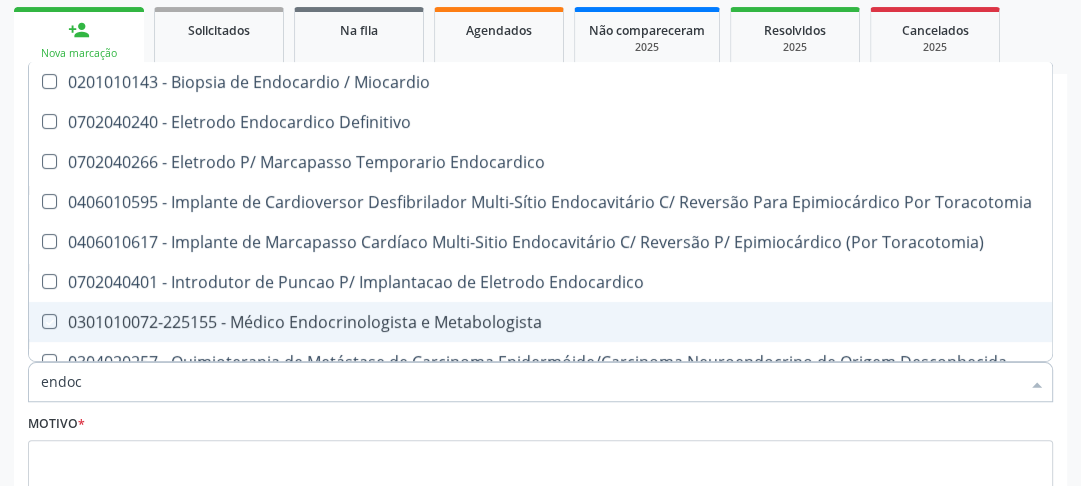 click at bounding box center [35, 321] 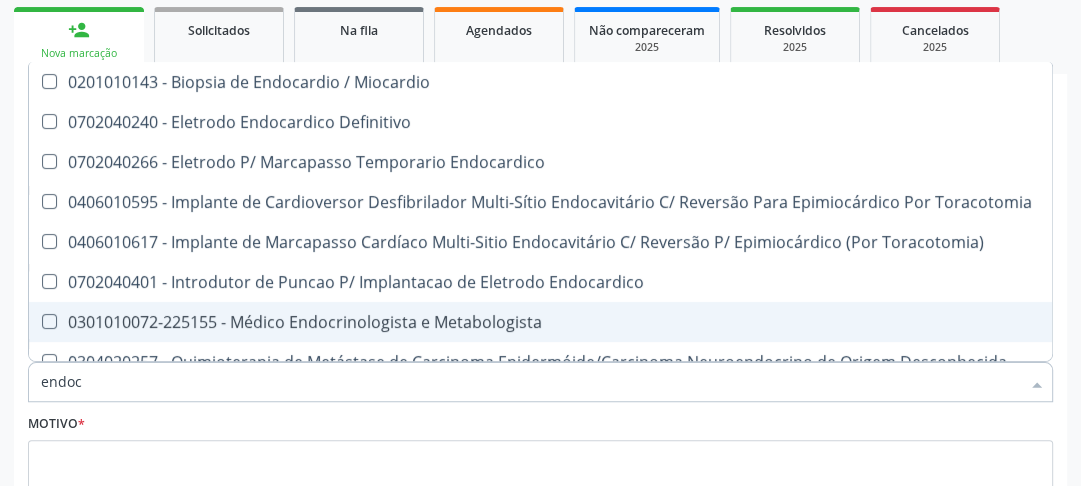 checkbox on "true" 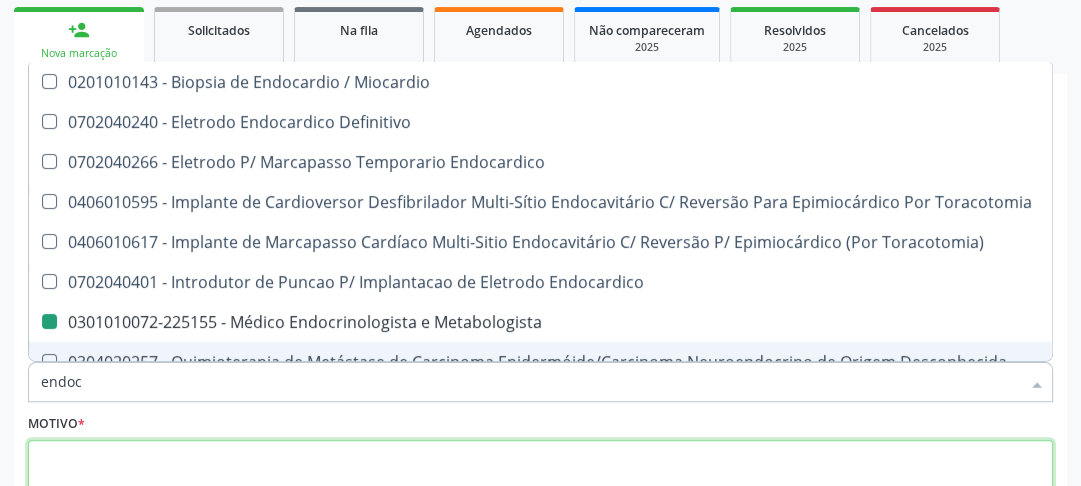 click at bounding box center [540, 478] 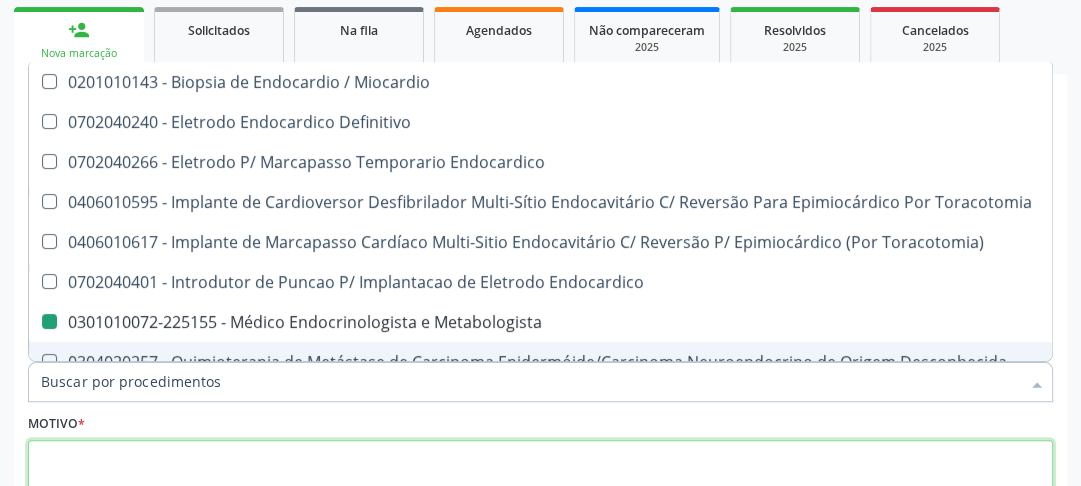 checkbox on "false" 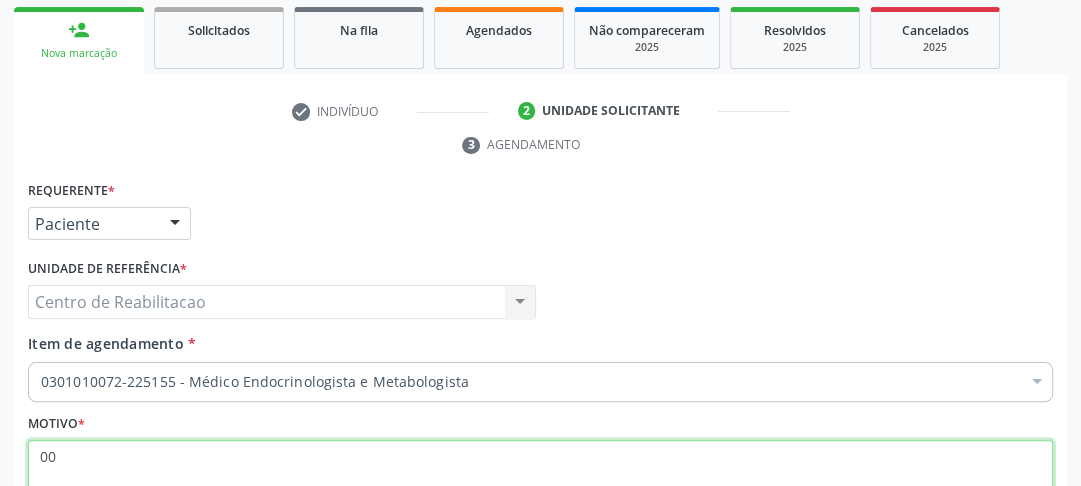 scroll, scrollTop: 452, scrollLeft: 0, axis: vertical 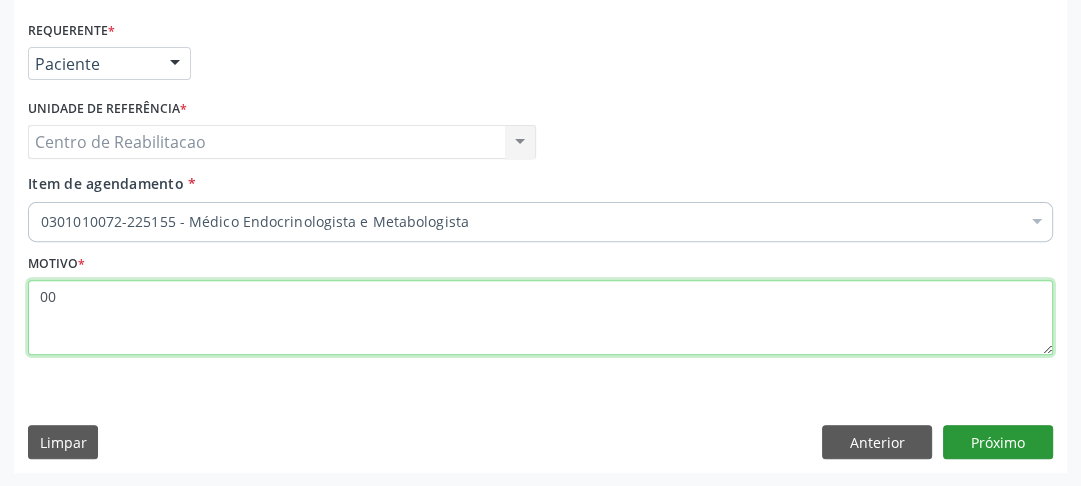 type on "00" 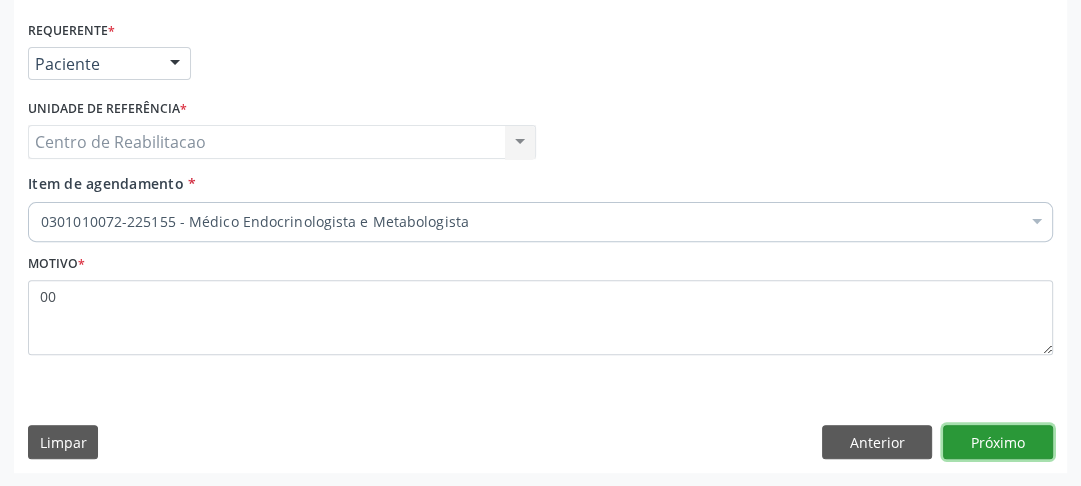 click on "Próximo" at bounding box center [998, 442] 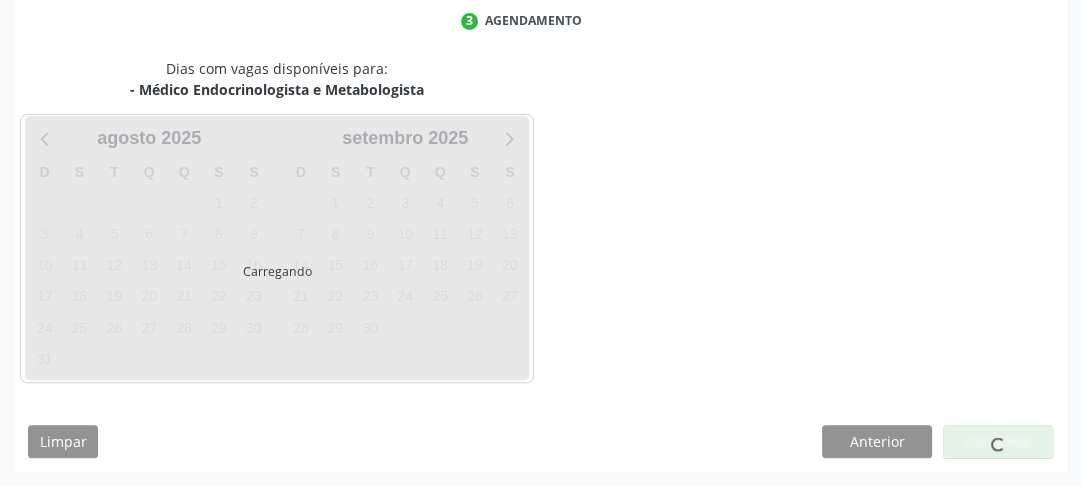 scroll, scrollTop: 415, scrollLeft: 0, axis: vertical 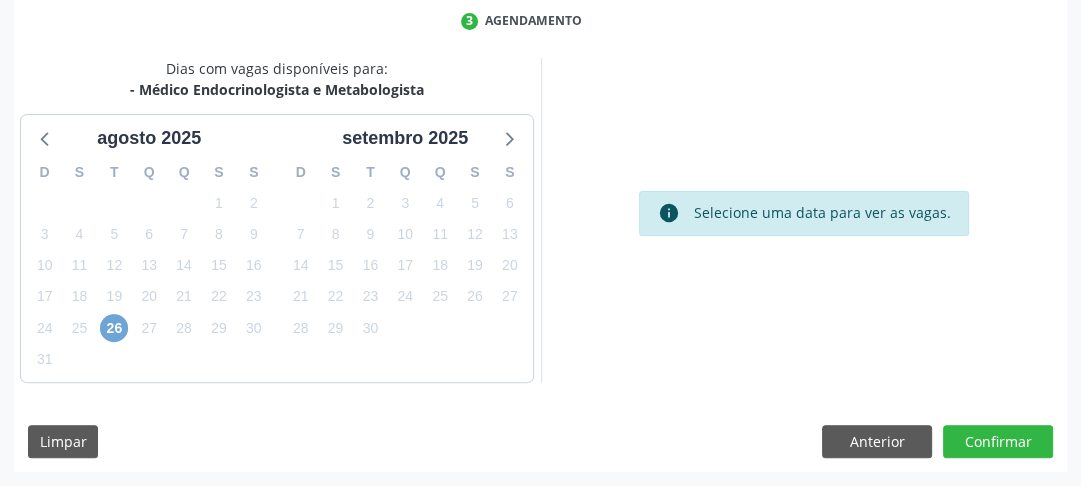 click on "26" at bounding box center (114, 328) 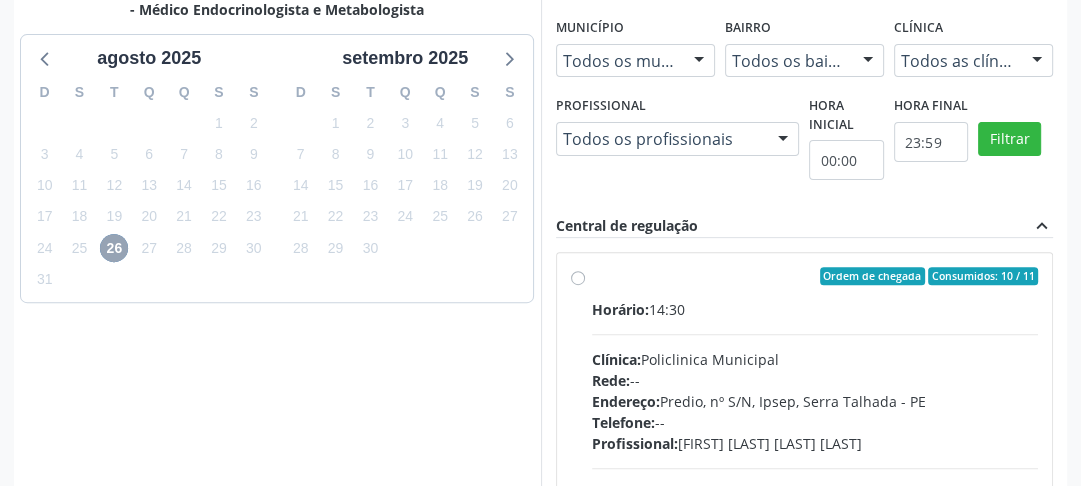 scroll, scrollTop: 575, scrollLeft: 0, axis: vertical 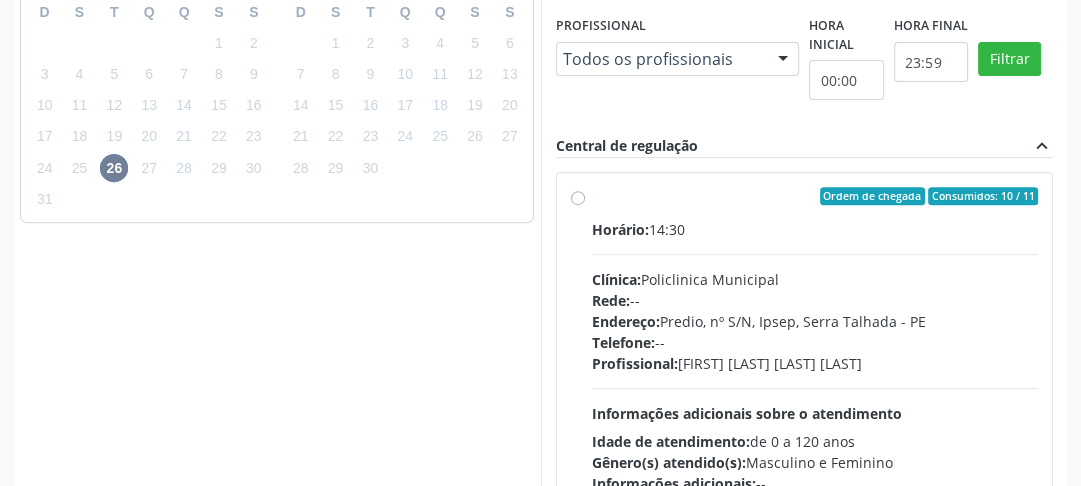 click on "Ordem de chegada
Consumidos: 10 / 11
Horário:   14:30
Clínica:  Policlinica Municipal
Rede:
--
Endereço:   Predio, nº S/N, Ipsep, [CITY] - [STATE]
Telefone:   --
Profissional:
[FIRST] [LAST] [LAST] [LAST]
Informações adicionais sobre o atendimento
Idade de atendimento:
de 0 a 120 anos
Gênero(s) atendido(s):
Masculino e Feminino
Informações adicionais:
--" at bounding box center (815, 340) 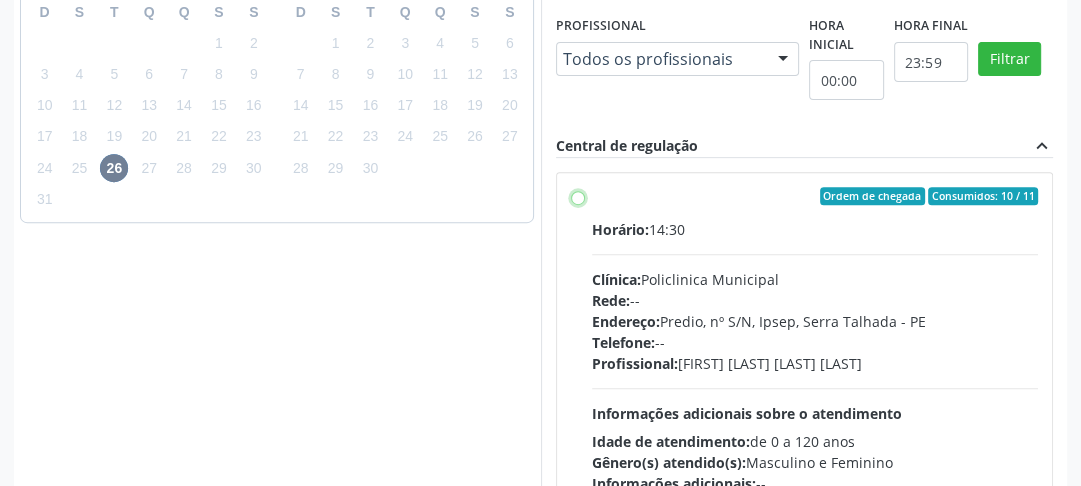 click on "Ordem de chegada
Consumidos: 10 / 11
Horário:   14:30
Clínica:  Policlinica Municipal
Rede:
--
Endereço:   Predio, nº S/N, Ipsep, [CITY] - [STATE]
Telefone:   --
Profissional:
[FIRST] [LAST] [LAST] [LAST]
Informações adicionais sobre o atendimento
Idade de atendimento:
de 0 a 120 anos
Gênero(s) atendido(s):
Masculino e Feminino
Informações adicionais:
--" at bounding box center [578, 196] 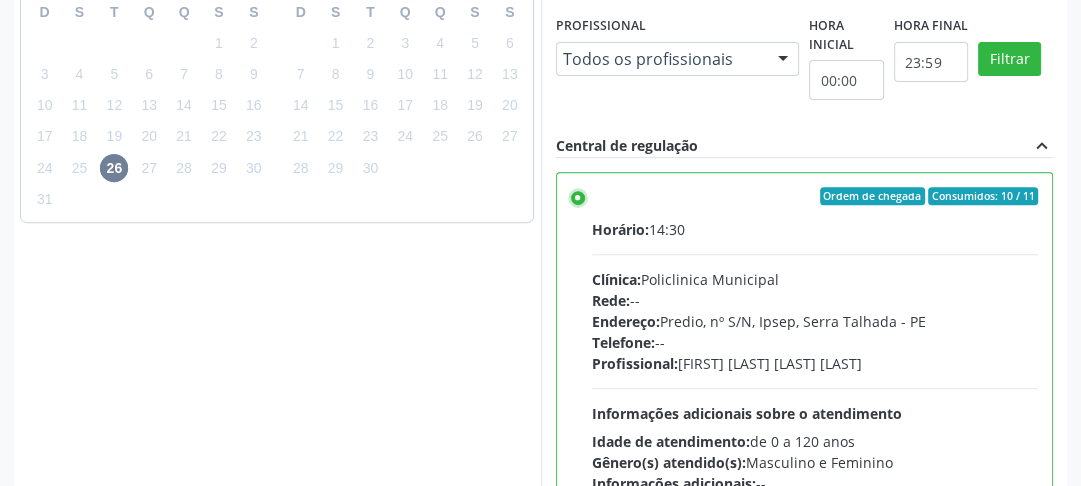 scroll, scrollTop: 98, scrollLeft: 0, axis: vertical 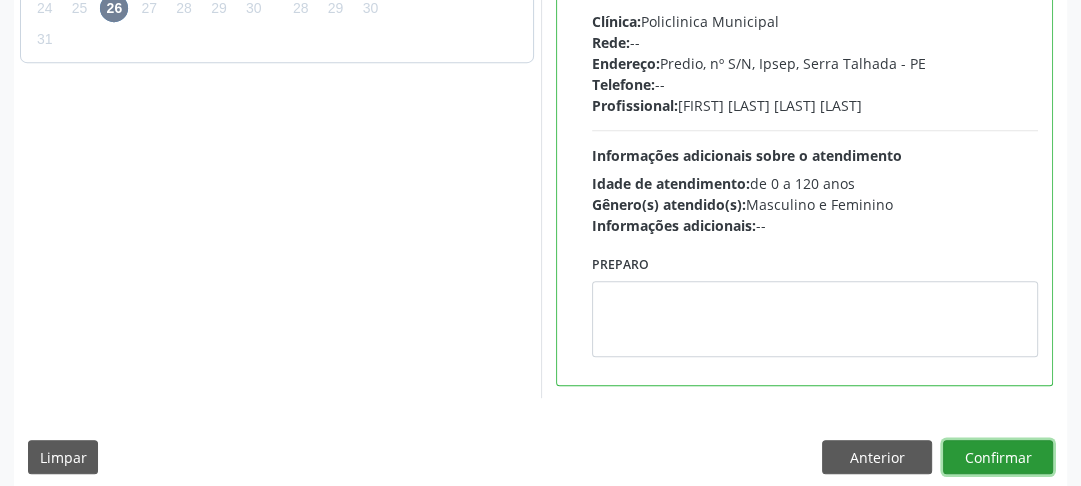 click on "Confirmar" at bounding box center [998, 457] 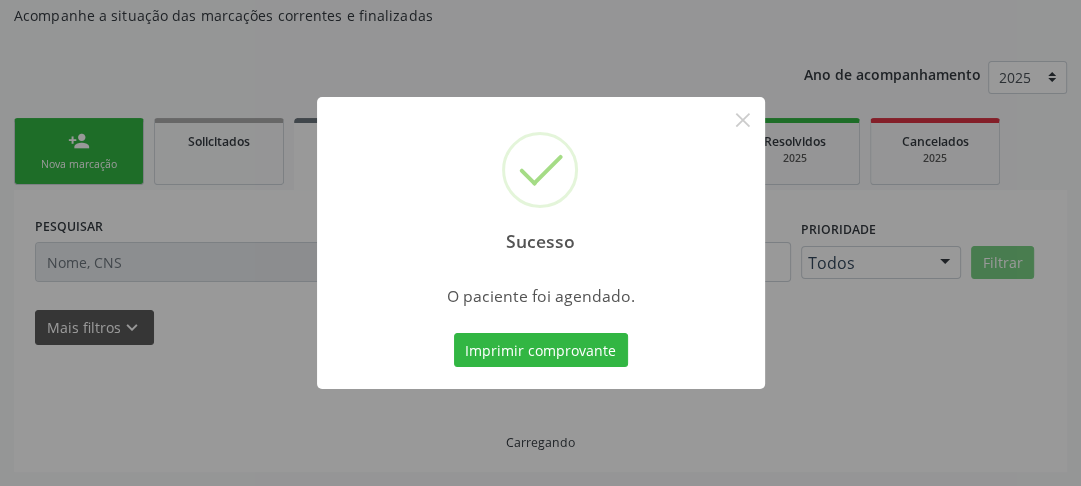 scroll, scrollTop: 180, scrollLeft: 0, axis: vertical 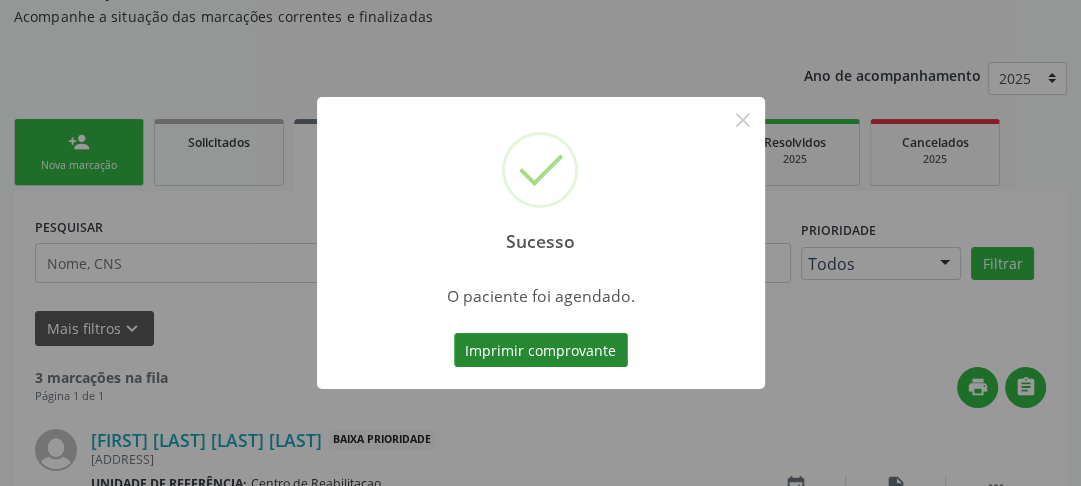 click on "Imprimir comprovante" at bounding box center [541, 350] 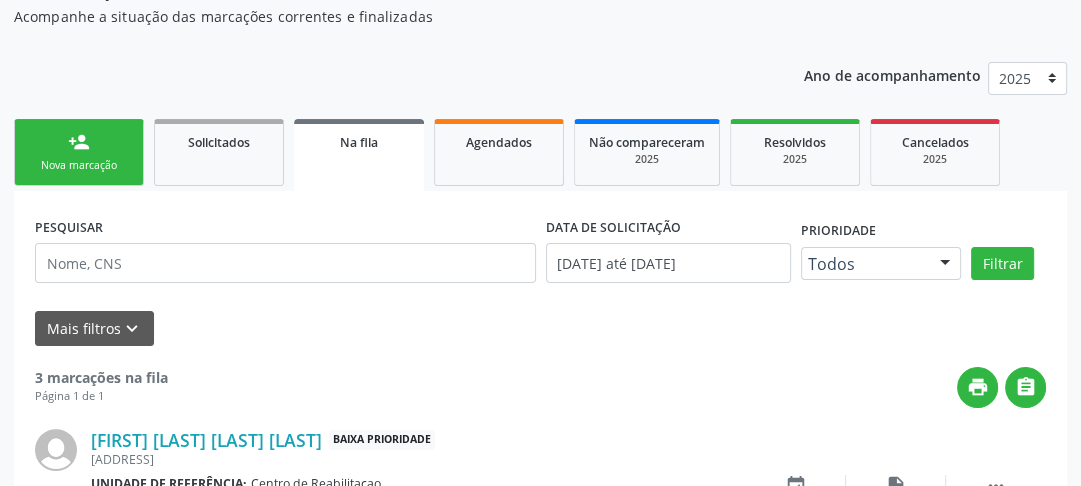 click on "person_add
Nova marcação" at bounding box center [79, 152] 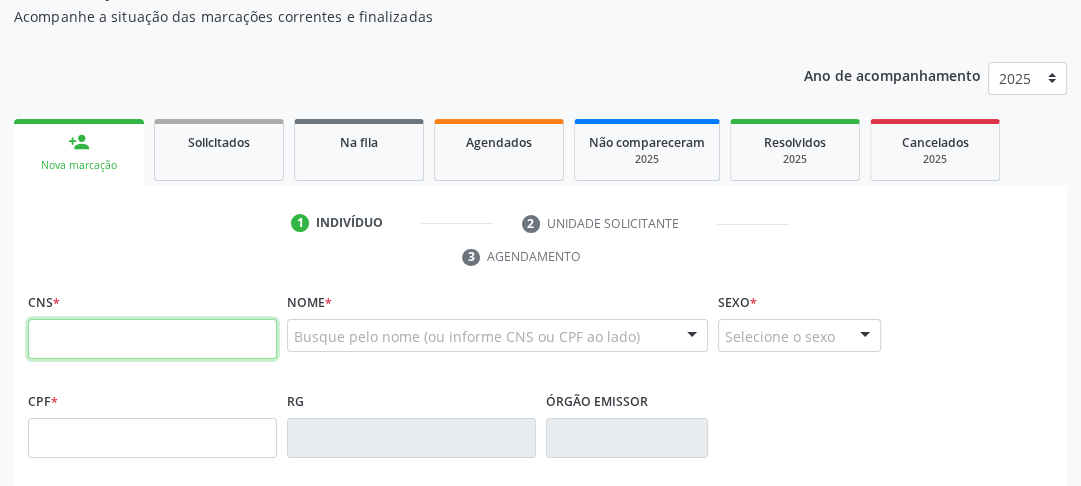 click at bounding box center [152, 339] 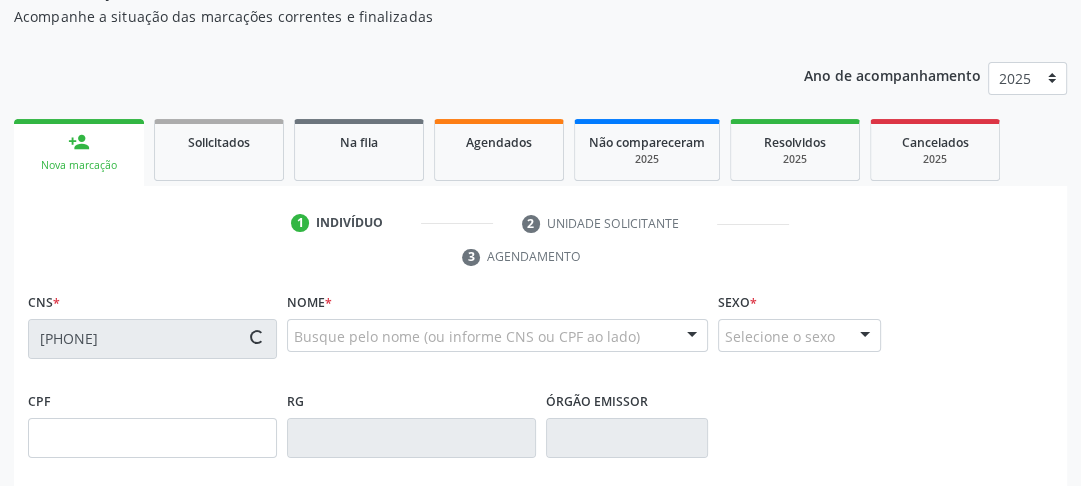 type on "[DATE]" 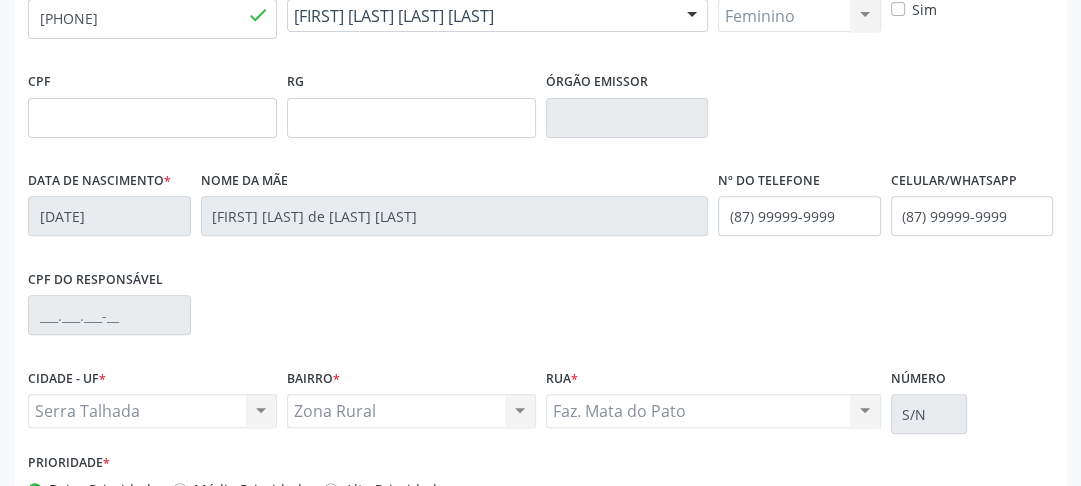 scroll, scrollTop: 631, scrollLeft: 0, axis: vertical 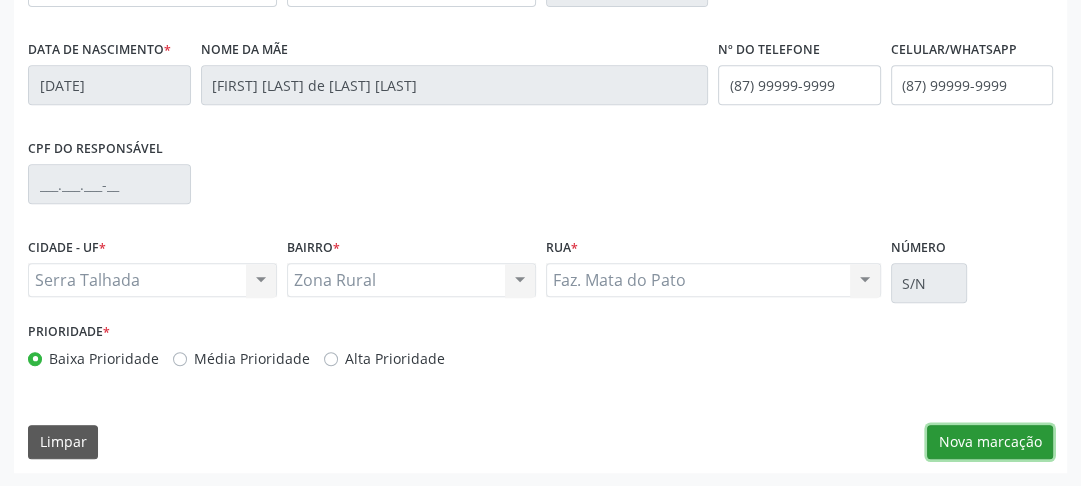 click on "Nova marcação" at bounding box center (990, 442) 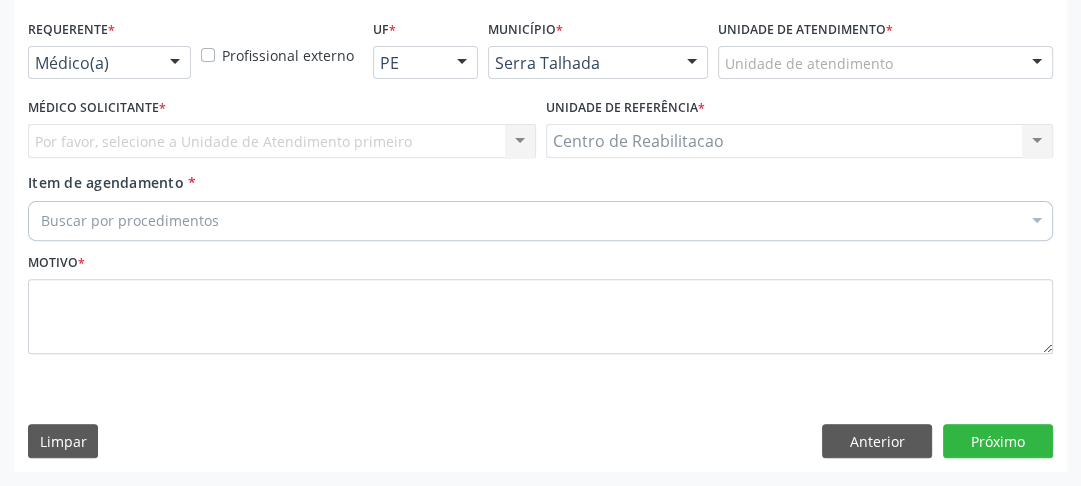 scroll, scrollTop: 452, scrollLeft: 0, axis: vertical 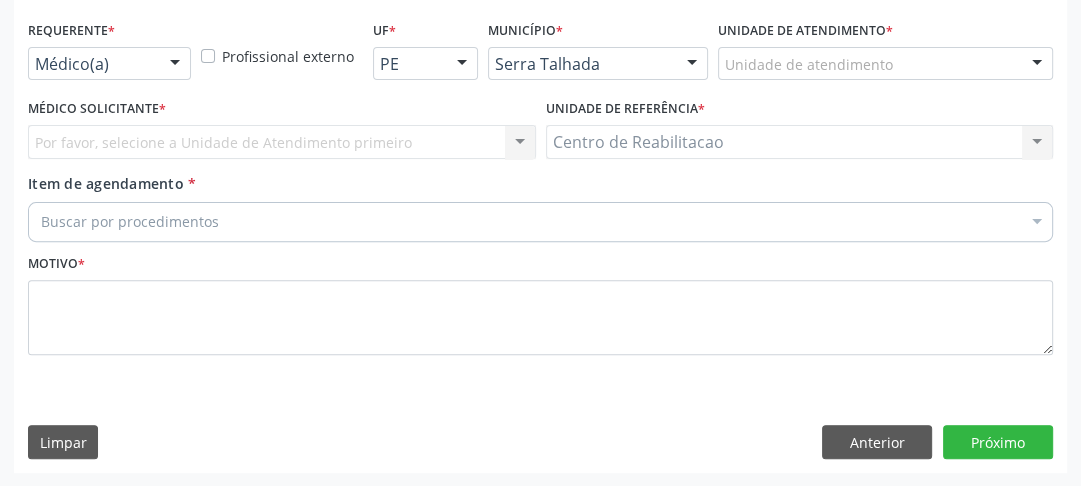 click on "Buscar por procedimentos" at bounding box center (540, 222) 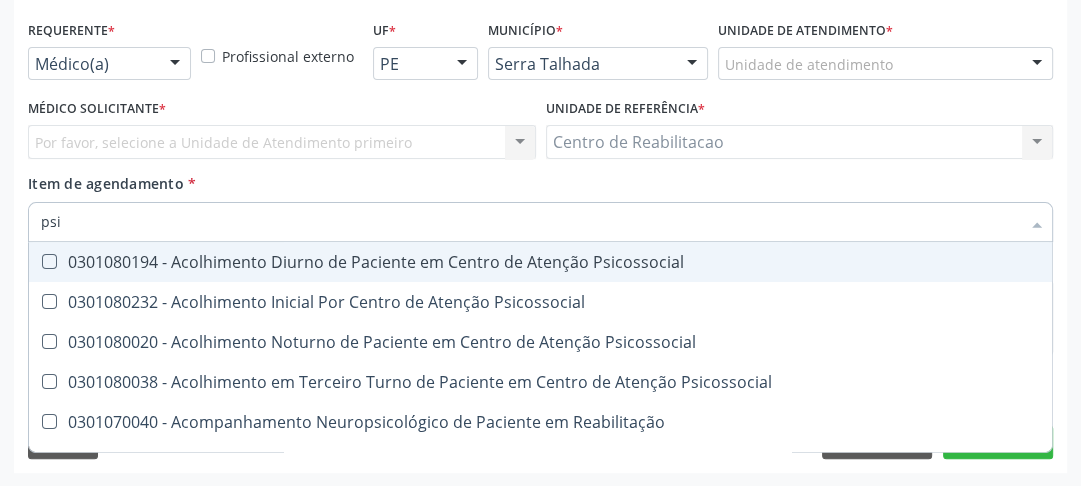 type on "psiq" 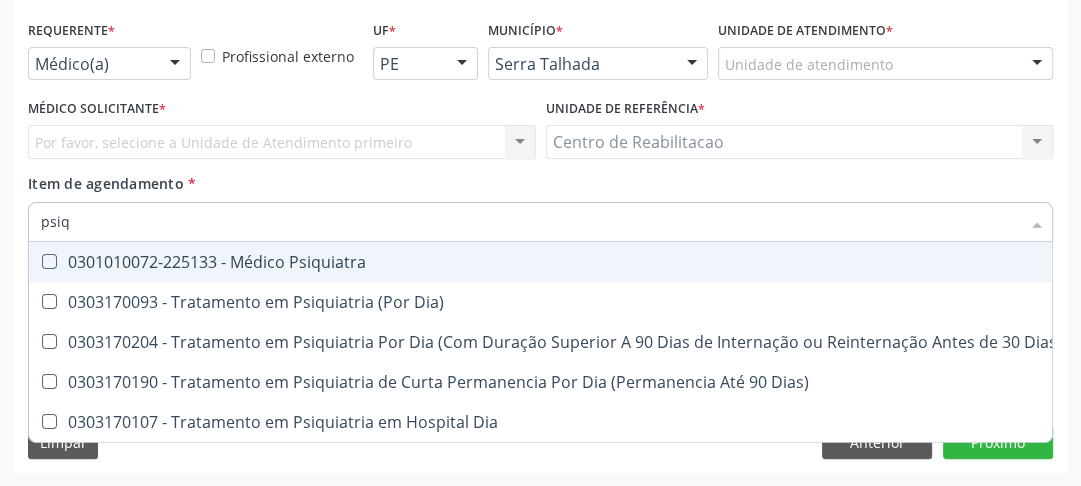click on "0301010072-225133 - Médico Psiquiatra" at bounding box center (551, 262) 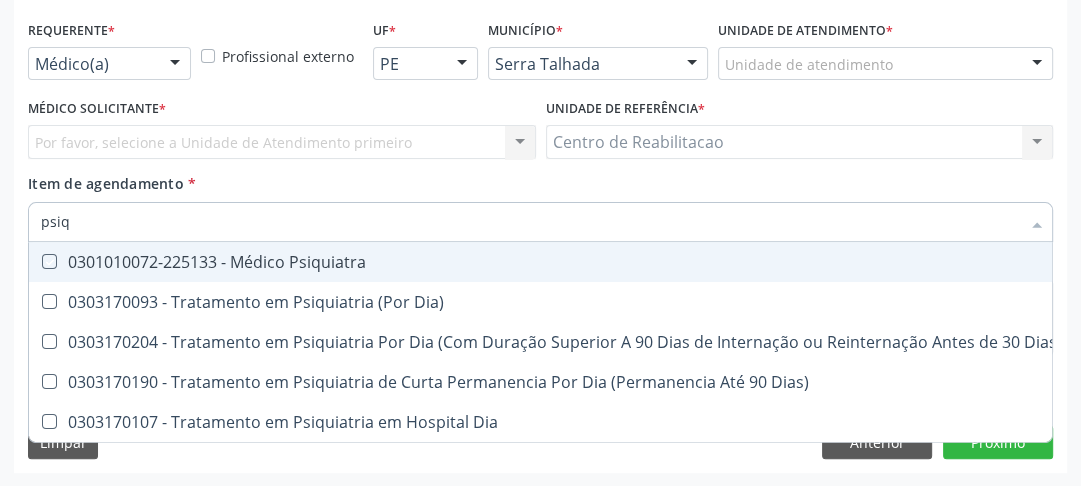 checkbox on "true" 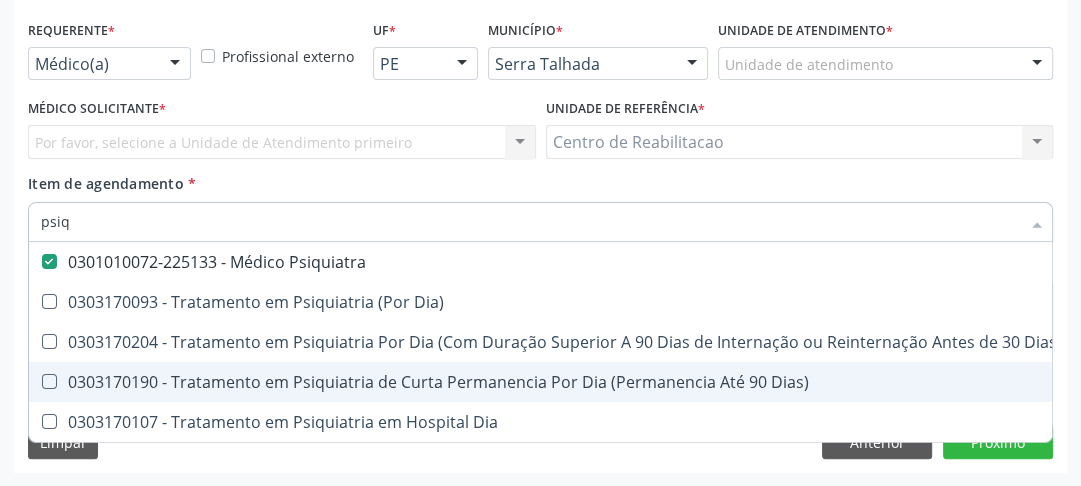 scroll, scrollTop: 0, scrollLeft: 0, axis: both 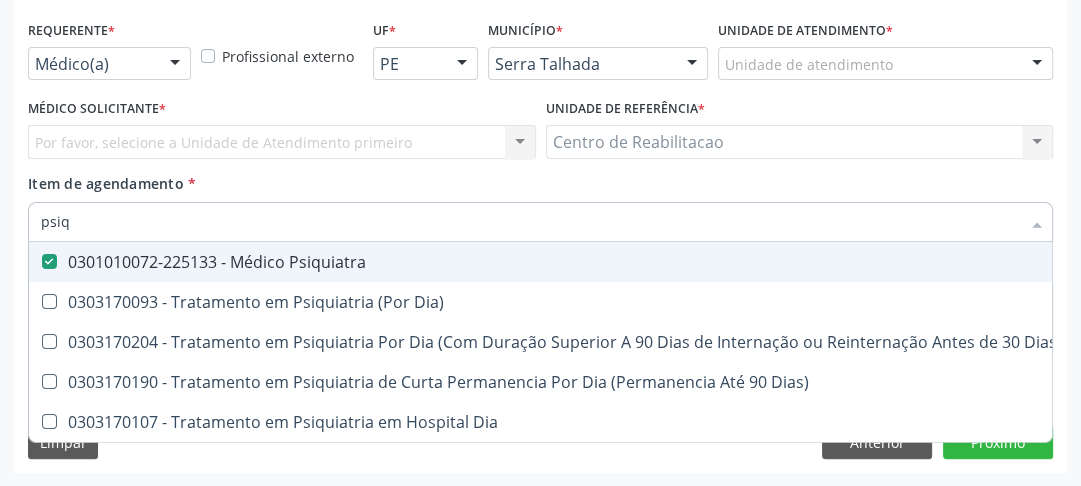 click on "Item de agendamento
*
psiq
Desfazer seleção
0301010072-225133 - Médico Psiquiatra
0303170093 - Tratamento em Psiquiatria (Por Dia)
0303170204 - Tratamento em Psiquiatria Por Dia (Com Duração Superior A 90 Dias de Internação ou Reinternação Antes de 30 Dias)
0303170190 - Tratamento em Psiquiatria de Curta Permanencia Por Dia (Permanencia Até 90 Dias)
0303170107 - Tratamento em Psiquiatria em Hospital Dia
Nenhum resultado encontrado para: " psiq  "
Não há nenhuma opção para ser exibida." at bounding box center (540, 204) 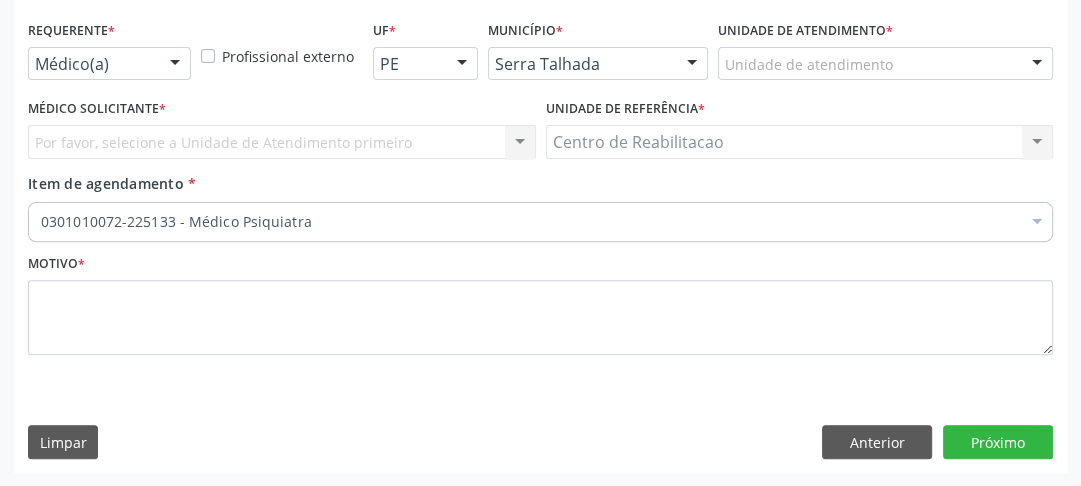 scroll, scrollTop: 0, scrollLeft: 0, axis: both 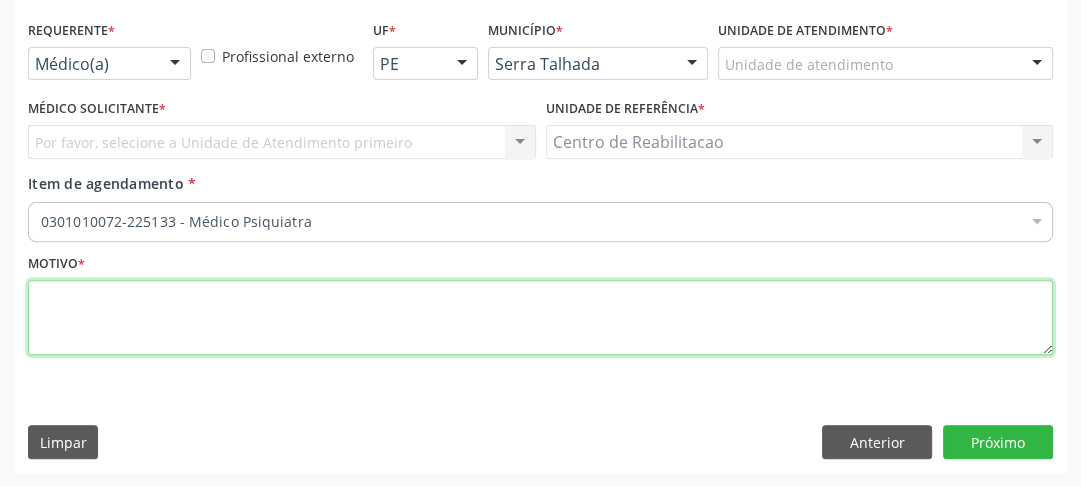 click at bounding box center [540, 318] 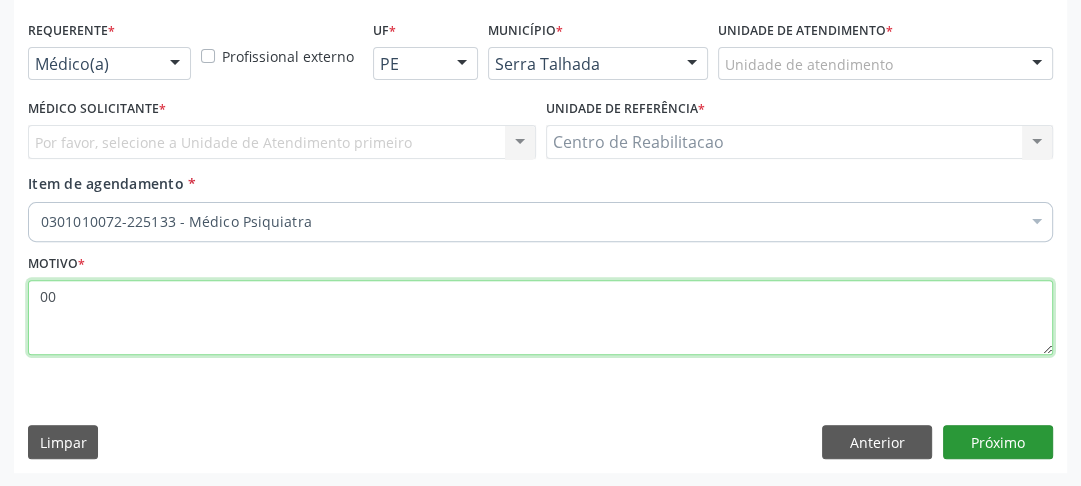 type on "00" 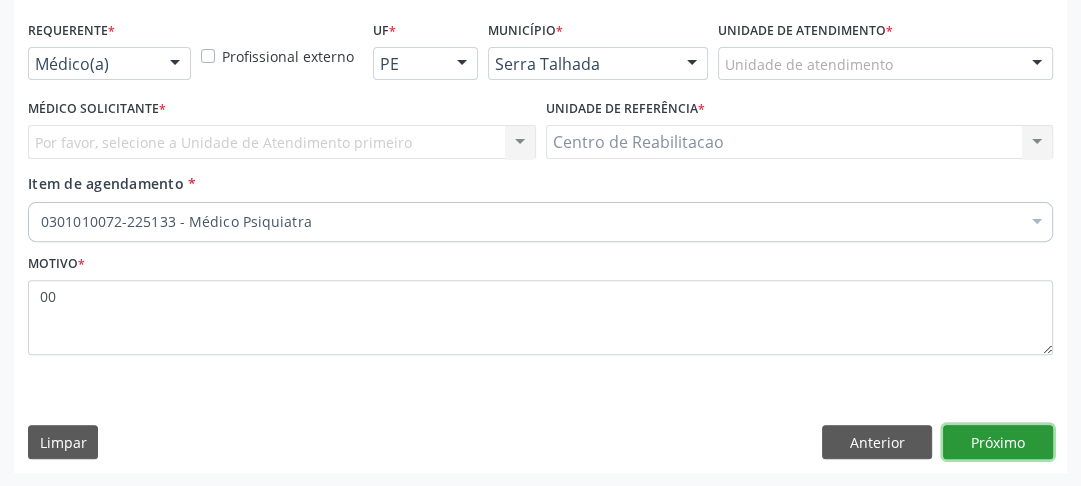 click on "Próximo" at bounding box center [998, 442] 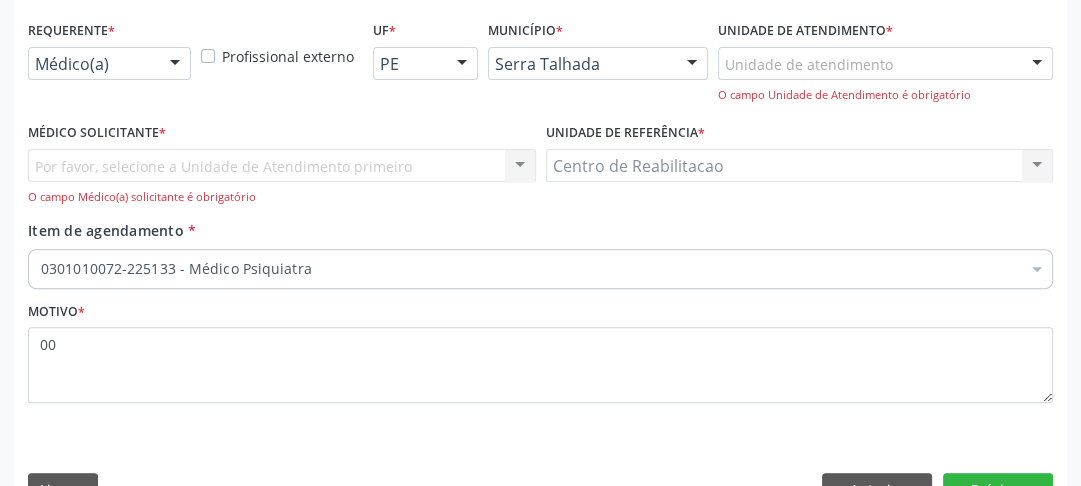 click on "Por favor, selecione a Unidade de Atendimento primeiro
Nenhum resultado encontrado para: "   "
Não há nenhuma opção para ser exibida.
O campo Médico(a) solicitante é obrigatório" at bounding box center (282, 177) 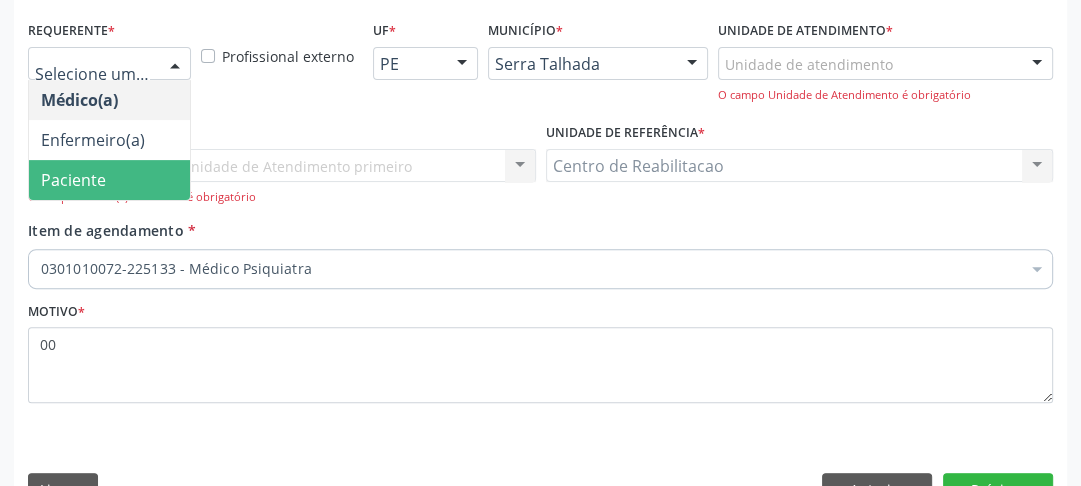 click on "Paciente" at bounding box center [73, 180] 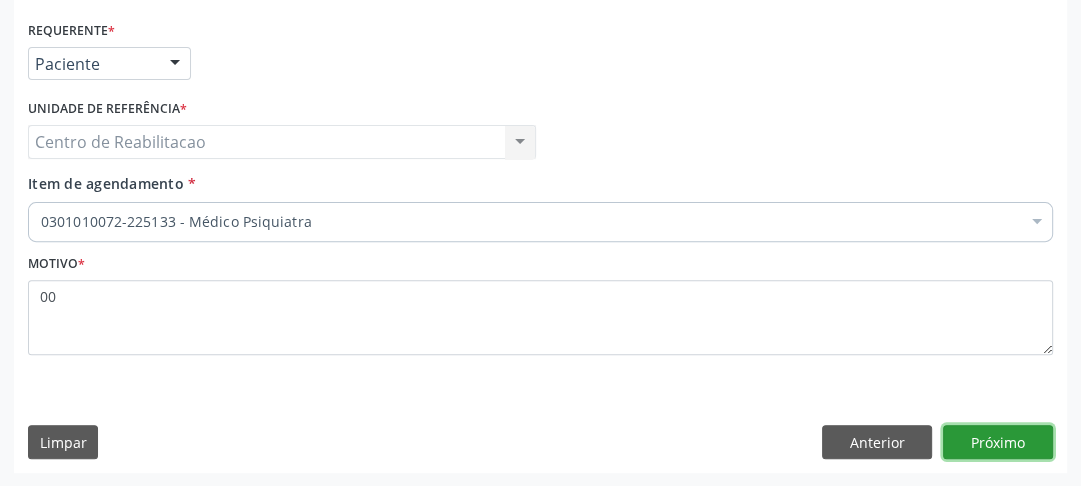 click on "Próximo" at bounding box center (998, 442) 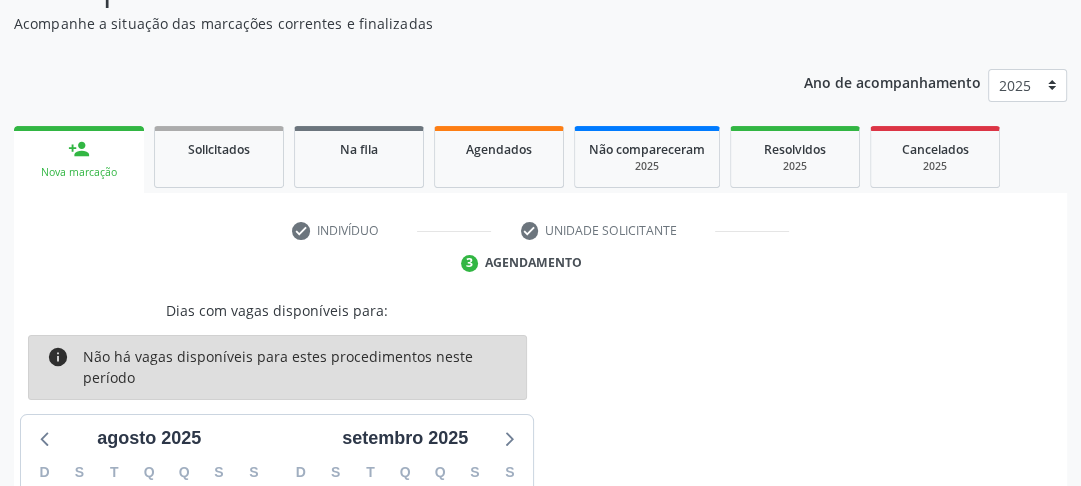 scroll, scrollTop: 0, scrollLeft: 0, axis: both 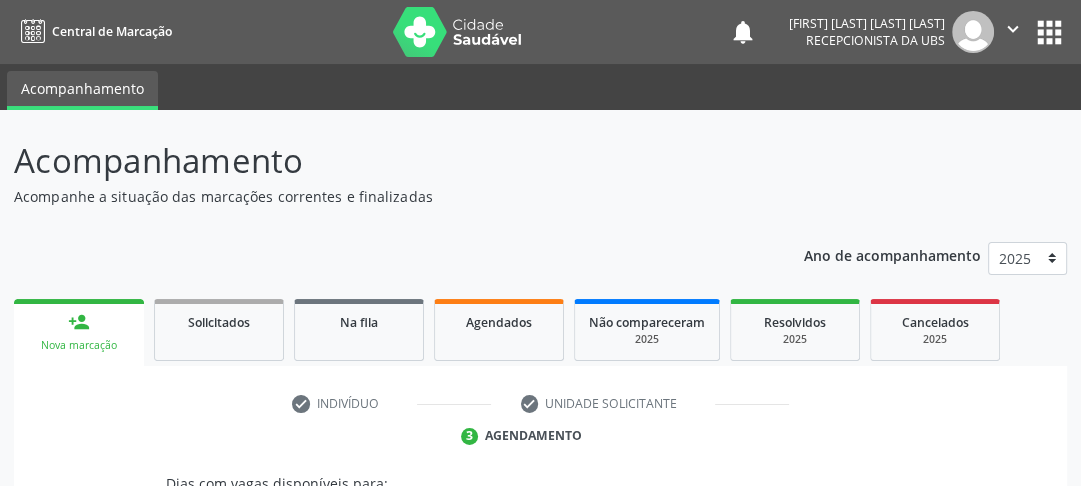 click on "Ano de acompanhamento
2025 2024
person_add
Nova marcação
Solicitados   Na fila   Agendados   Não compareceram
2025
Resolvidos
2025
Cancelados
2025
check
Indivíduo
check
Unidade solicitante
3
Agendamento
CNS
*
Nome
*
[FIRST] [LAST] [LAST] [LAST]
[FIRST] [LAST] [LAST] [LAST]
CNS:
[PHONE]
CPF:    --   Nascimento:
[DATE]
Nenhum resultado encontrado para: "   "
Digite o nome
Sexo
*
Selecione o sexo
Masculino   Feminino
Nenhum resultado encontrado para: "   "
Não há nenhuma opção para ser exibida.
CPF
*
O campo CPF é obrigatório
RG" at bounding box center [540, 587] 